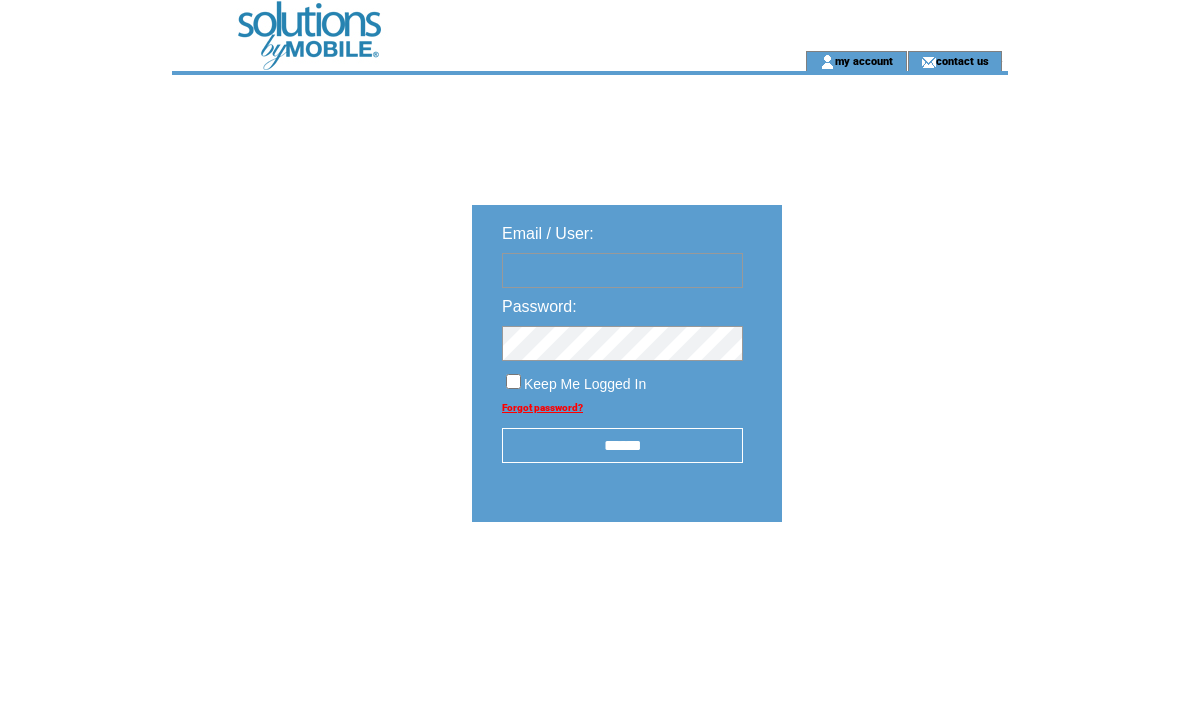 scroll, scrollTop: 0, scrollLeft: 0, axis: both 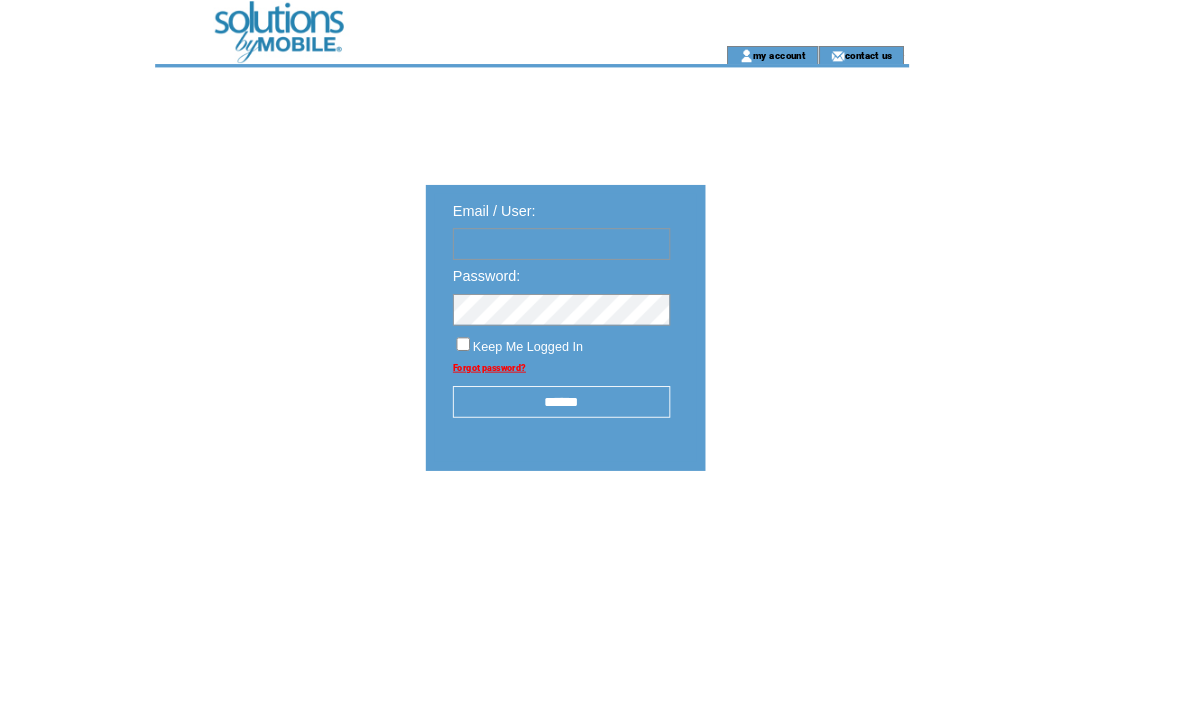 type on "**********" 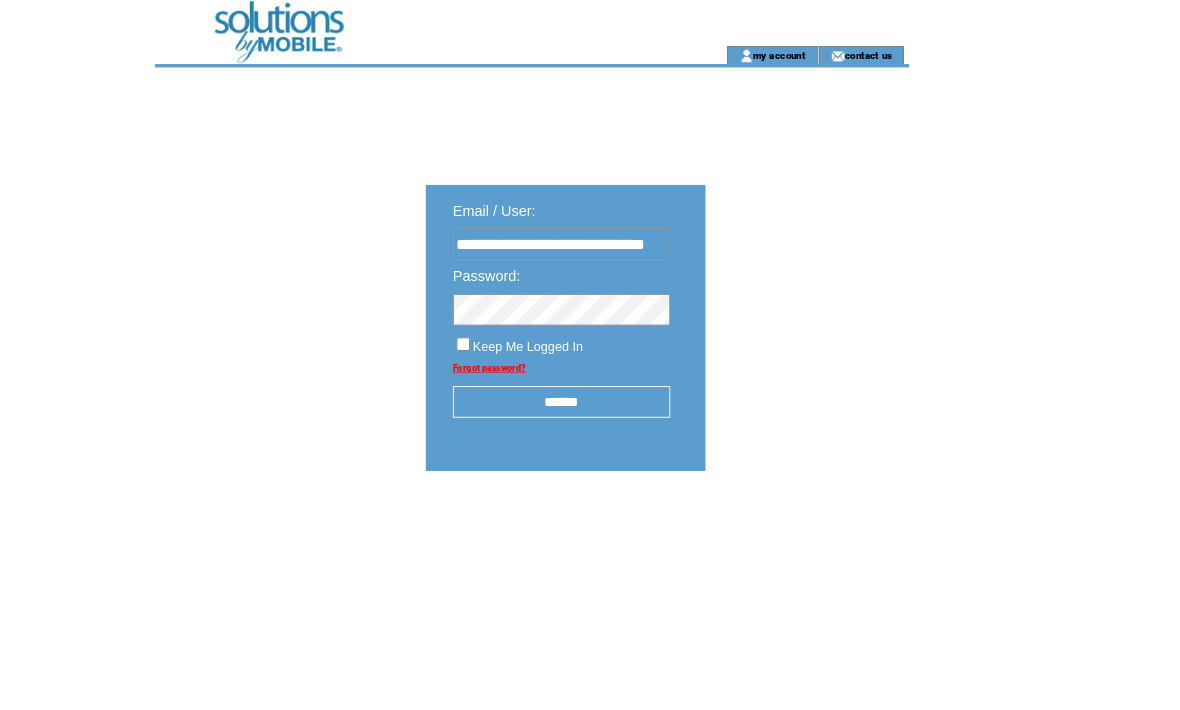 click at bounding box center [0, 0] 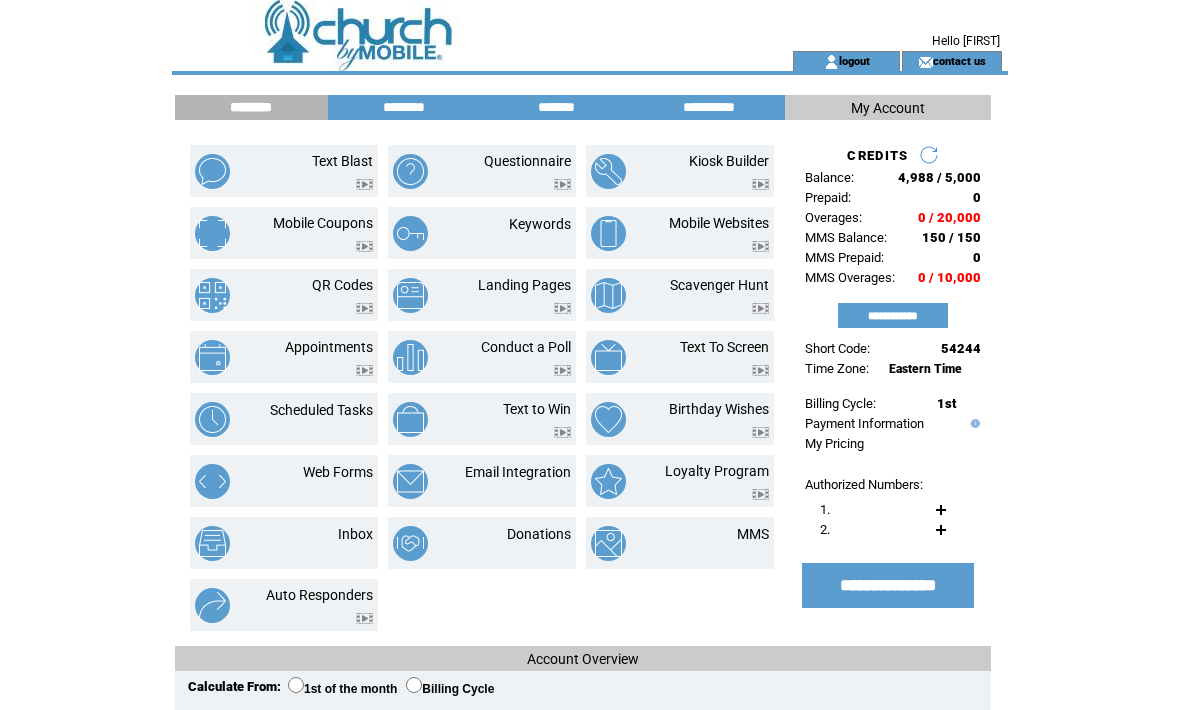 scroll, scrollTop: 0, scrollLeft: 0, axis: both 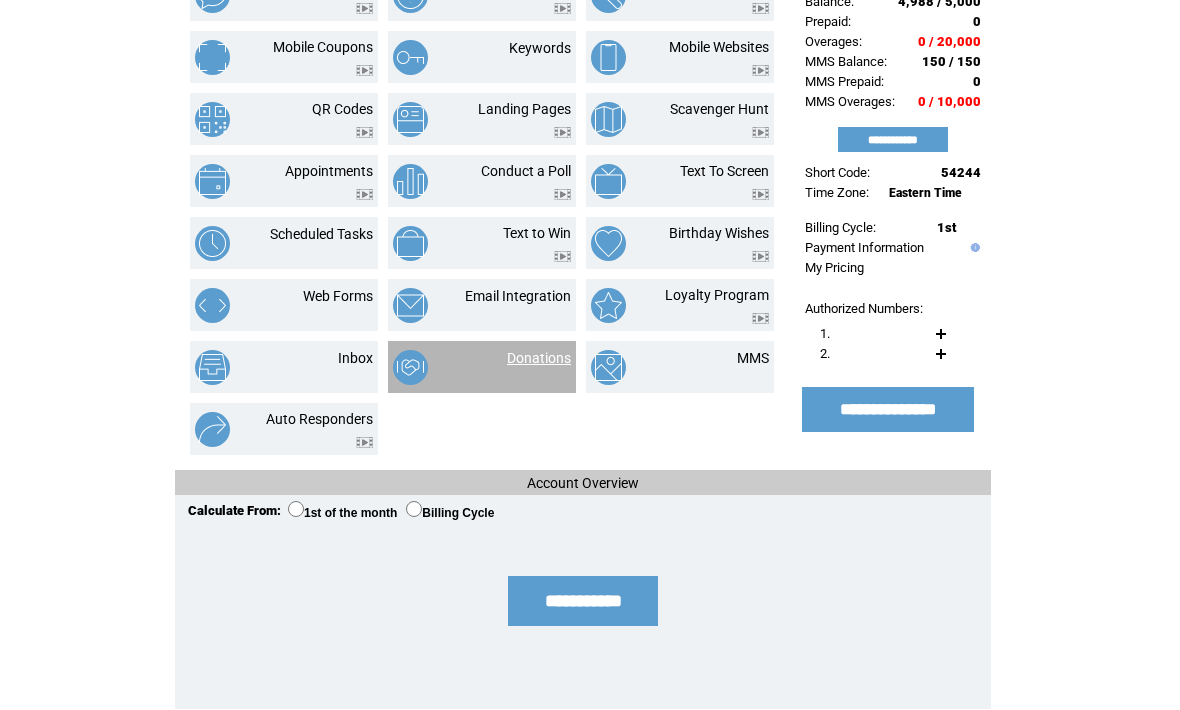 click on "Donations" at bounding box center [539, 359] 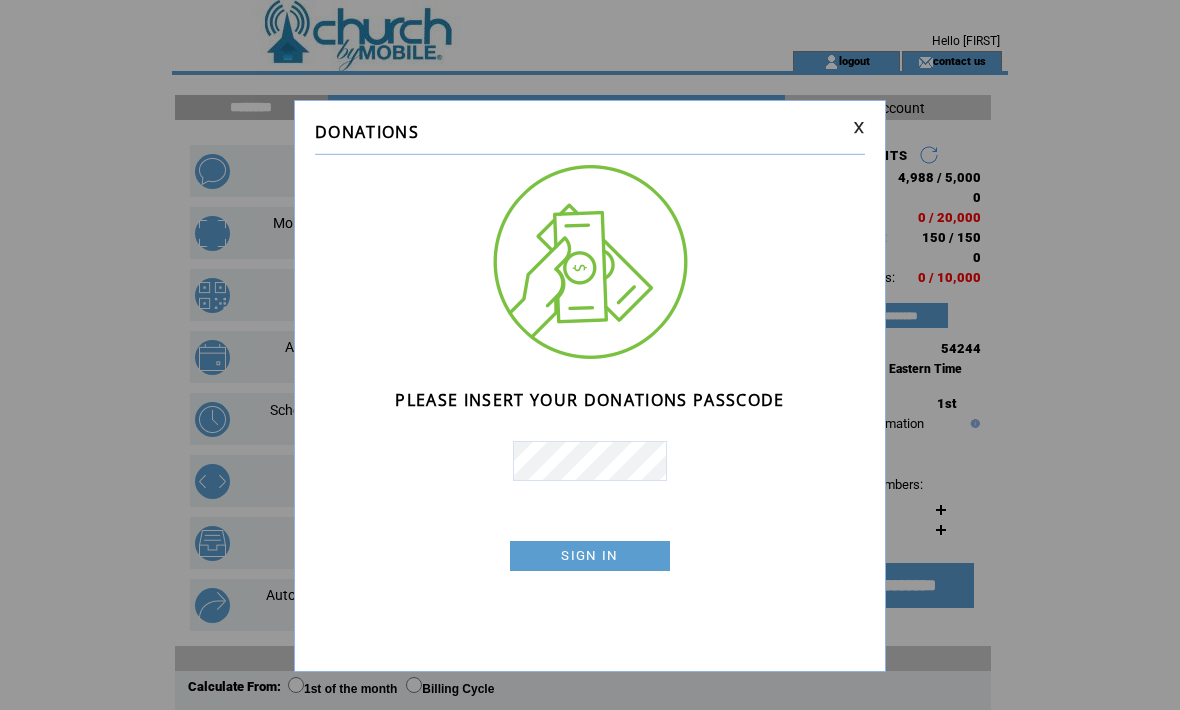 scroll, scrollTop: 0, scrollLeft: 0, axis: both 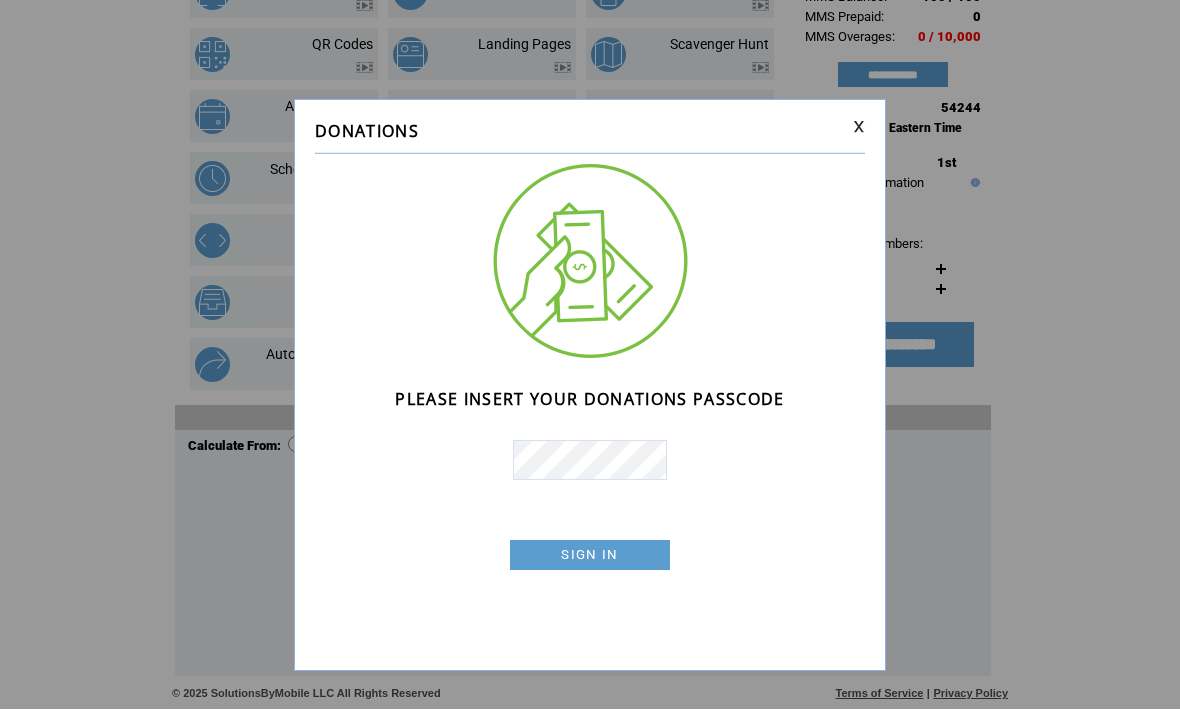 click on "SIGN IN" at bounding box center (590, 556) 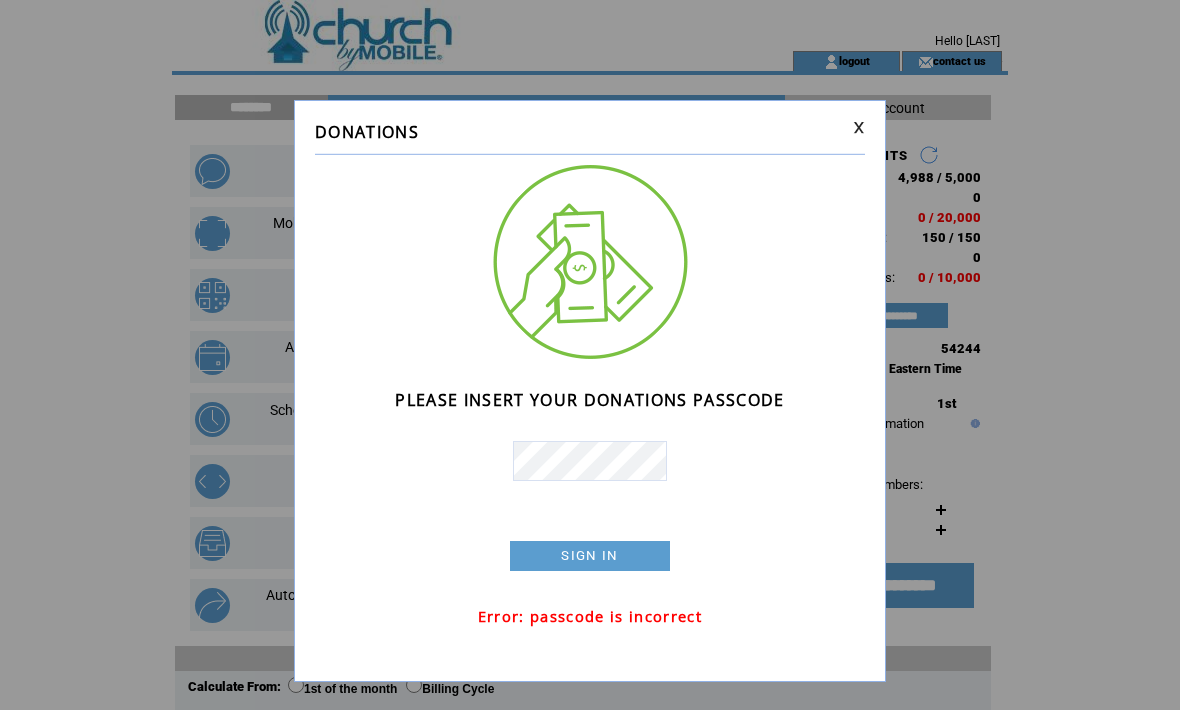 scroll, scrollTop: 320, scrollLeft: 0, axis: vertical 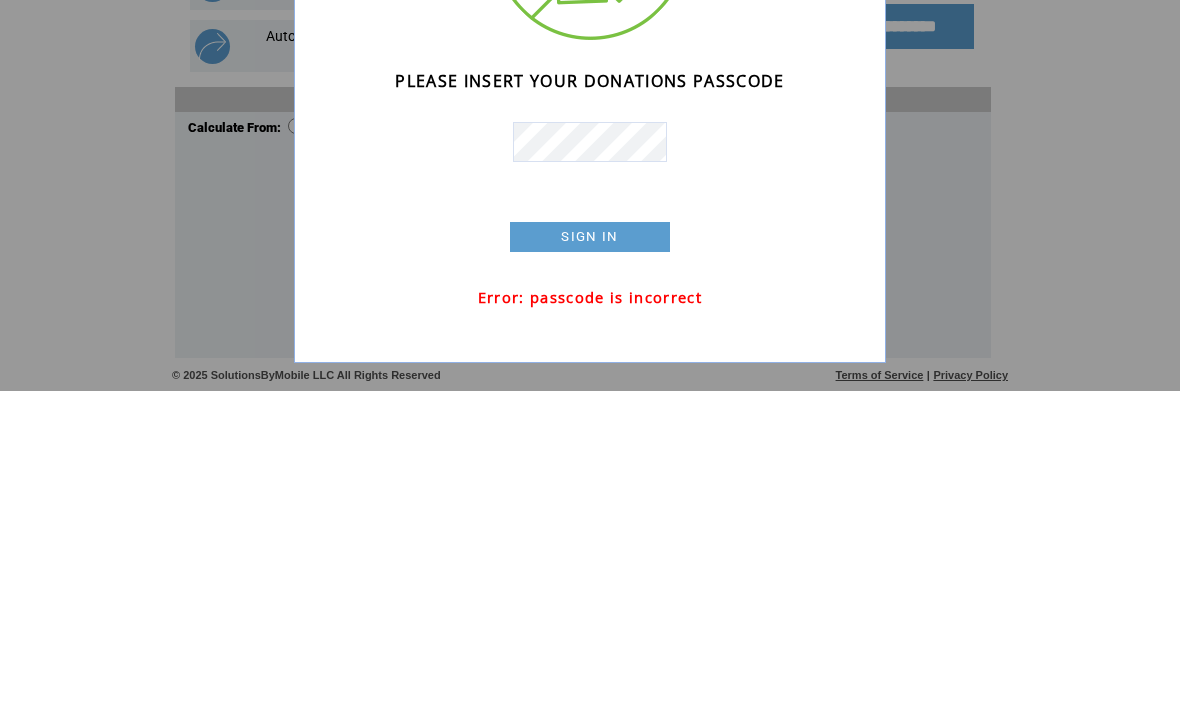 click on "SIGN IN" at bounding box center [590, 556] 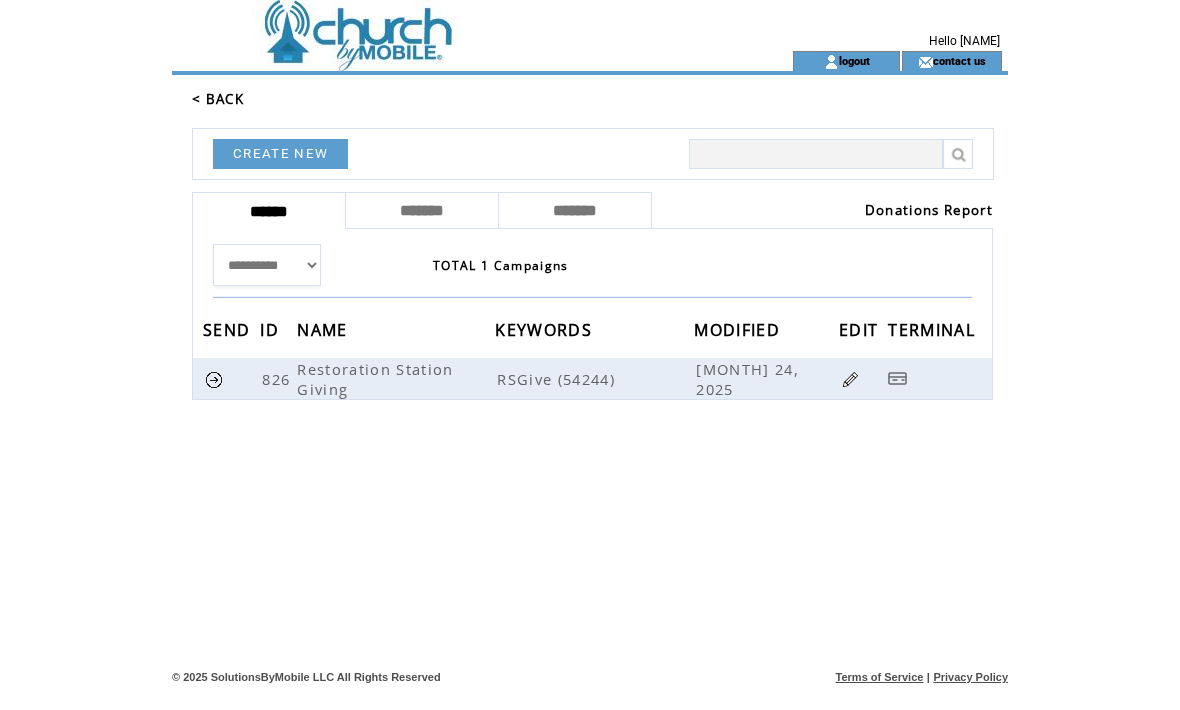 scroll, scrollTop: 0, scrollLeft: 0, axis: both 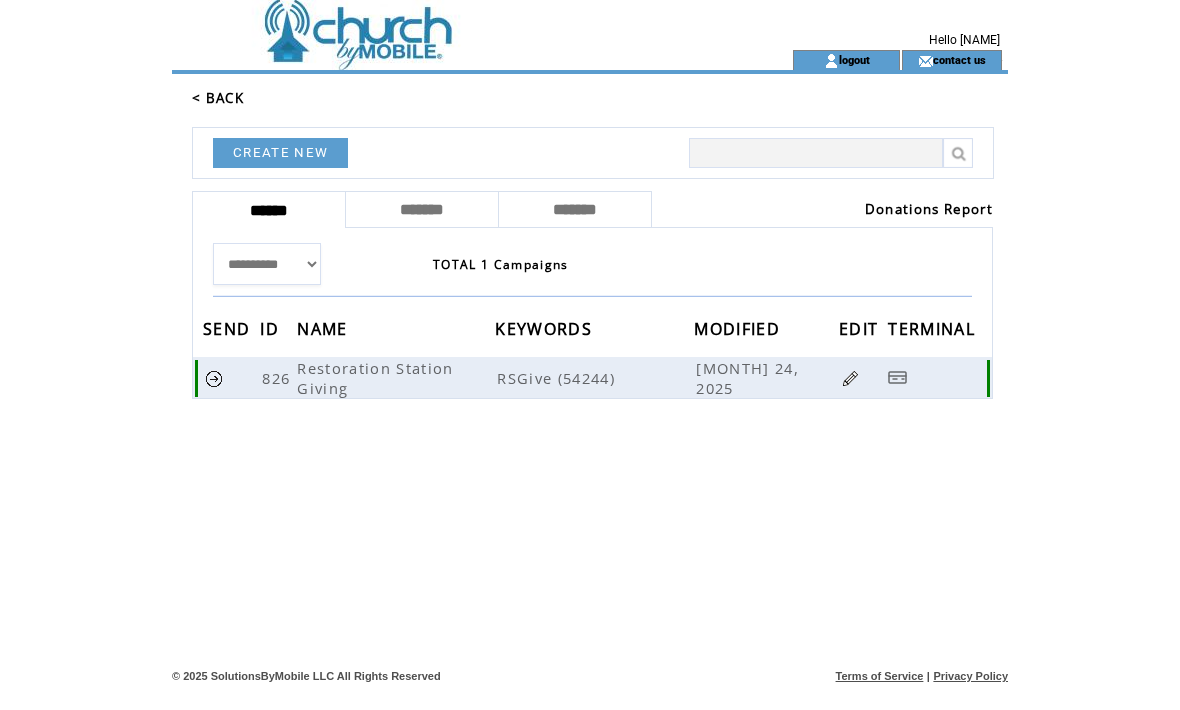 click on "RSGive (54244)" at bounding box center [594, 379] 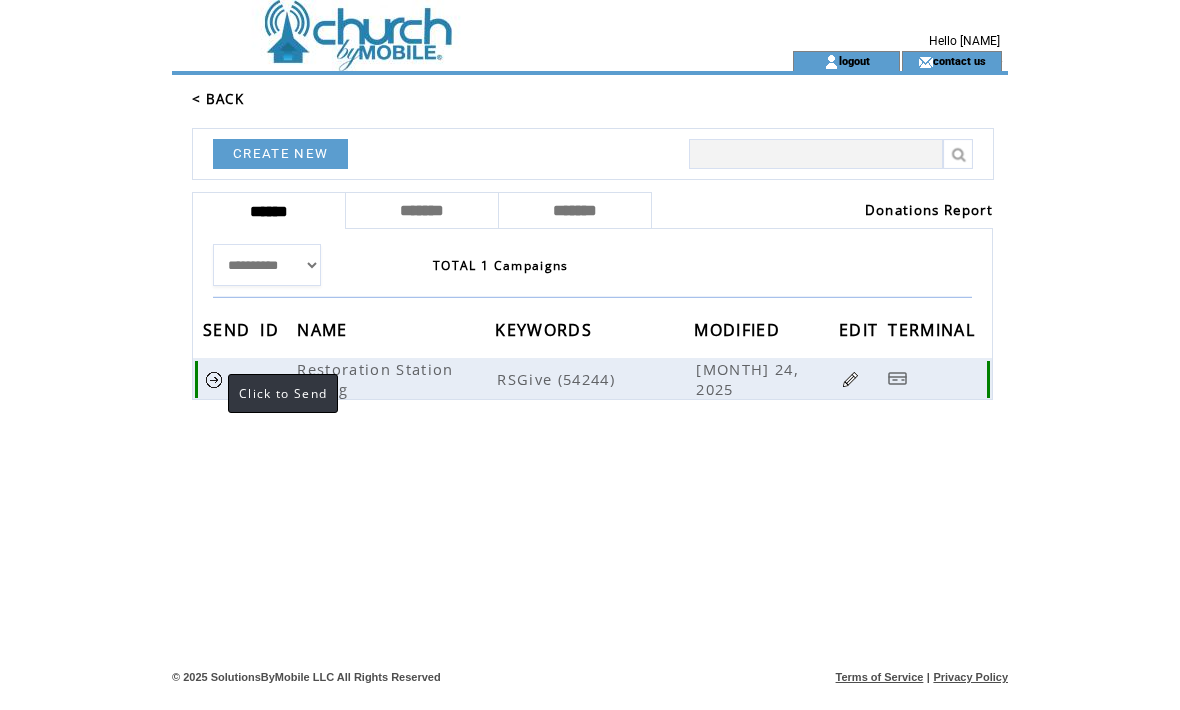 click on "< BACK" at bounding box center (218, 99) 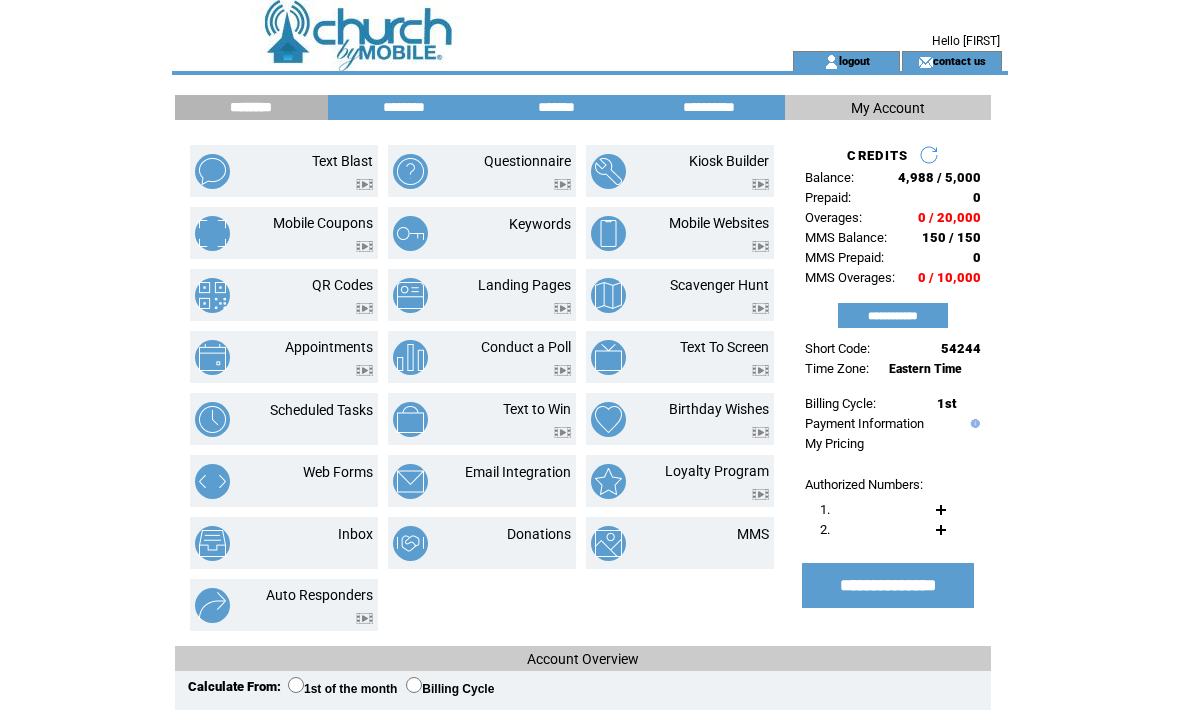 scroll, scrollTop: 0, scrollLeft: 0, axis: both 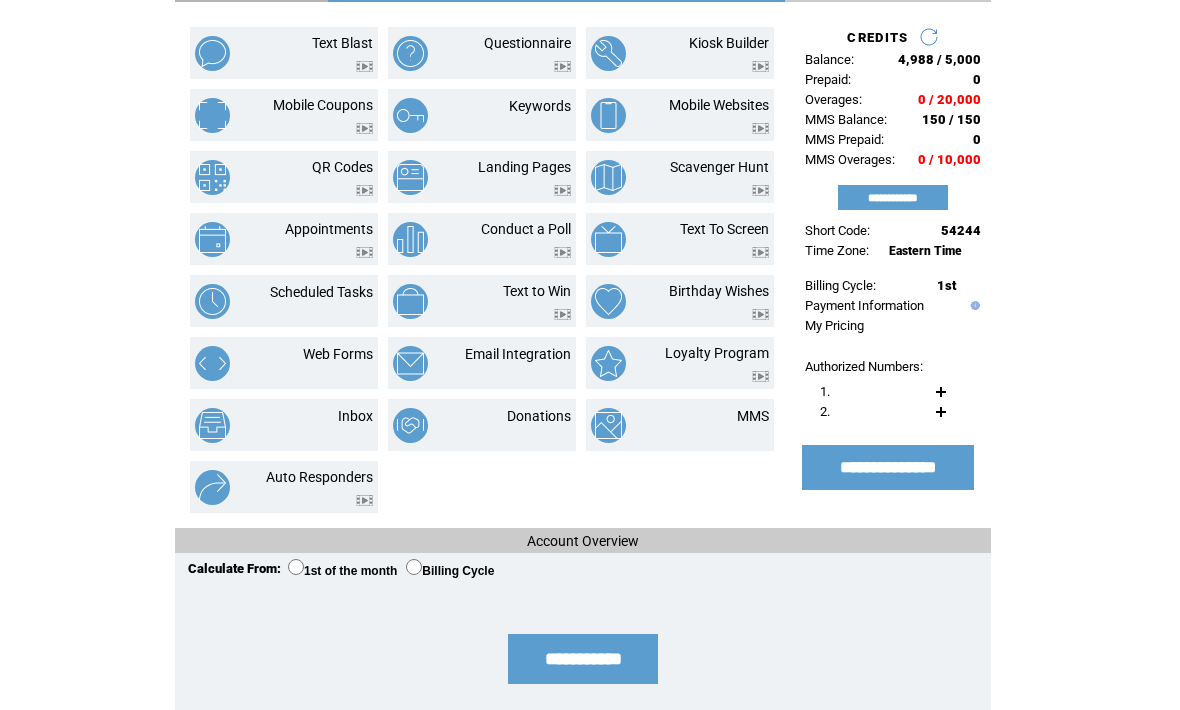 click on "Donations" at bounding box center [539, 417] 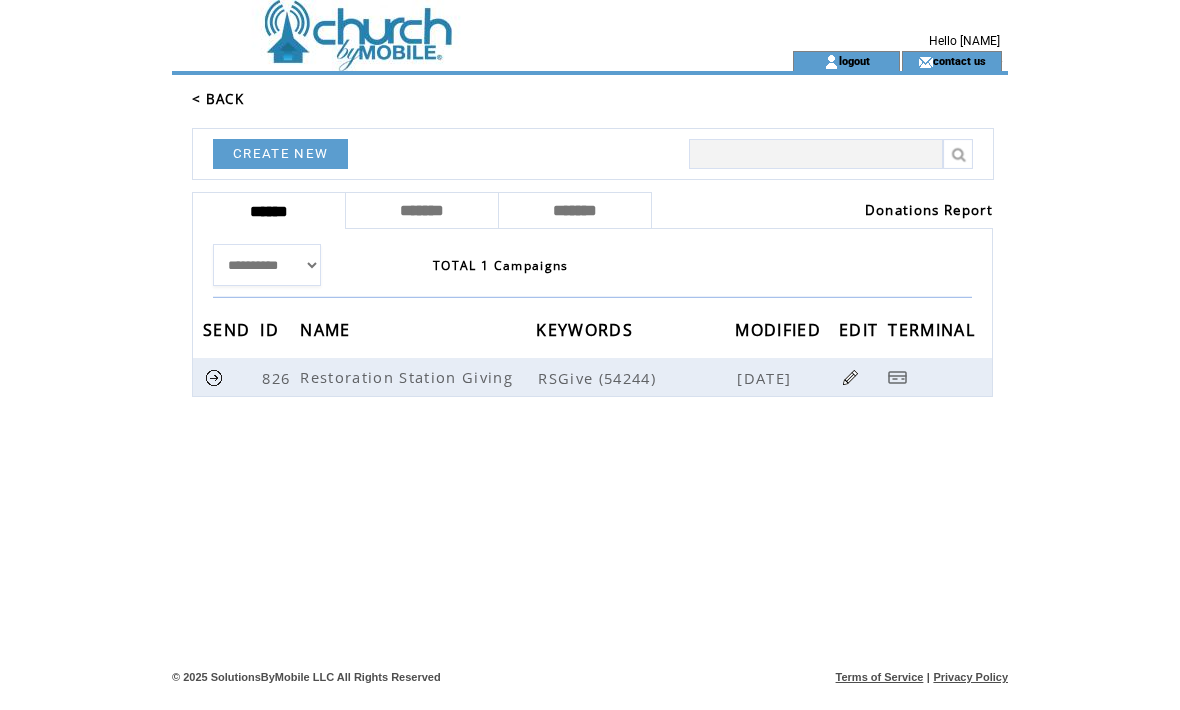 scroll, scrollTop: 0, scrollLeft: 0, axis: both 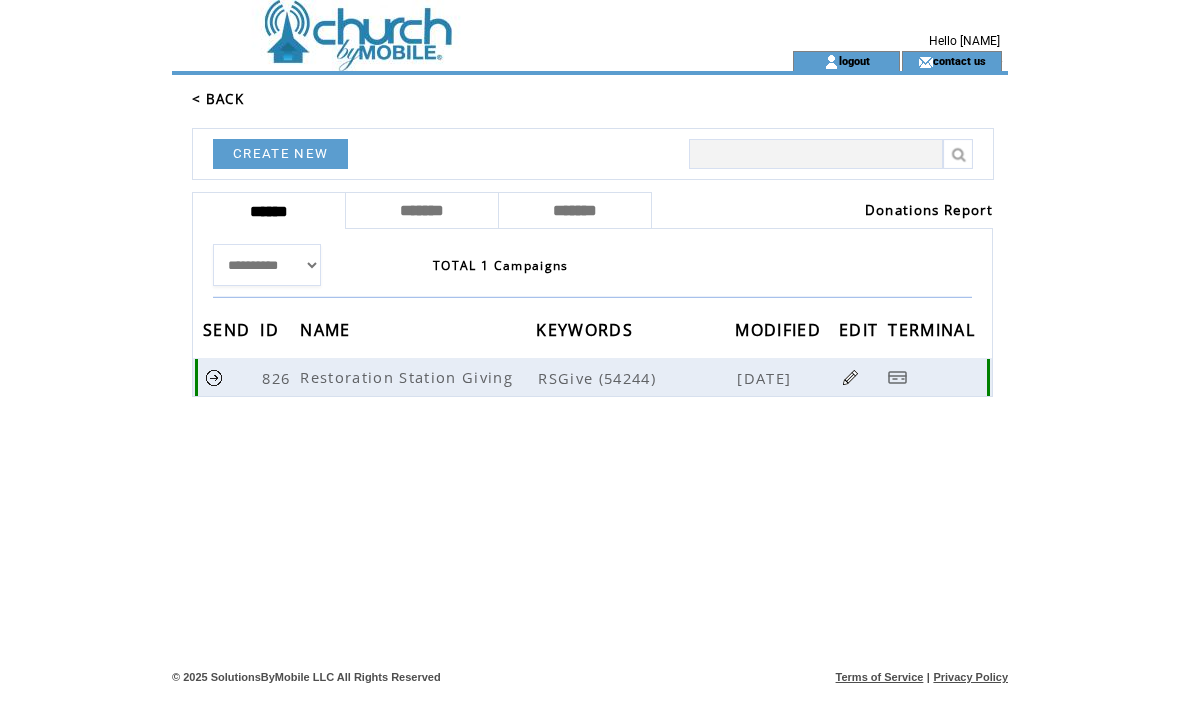click on "Restoration Station Giving" at bounding box center (409, 377) 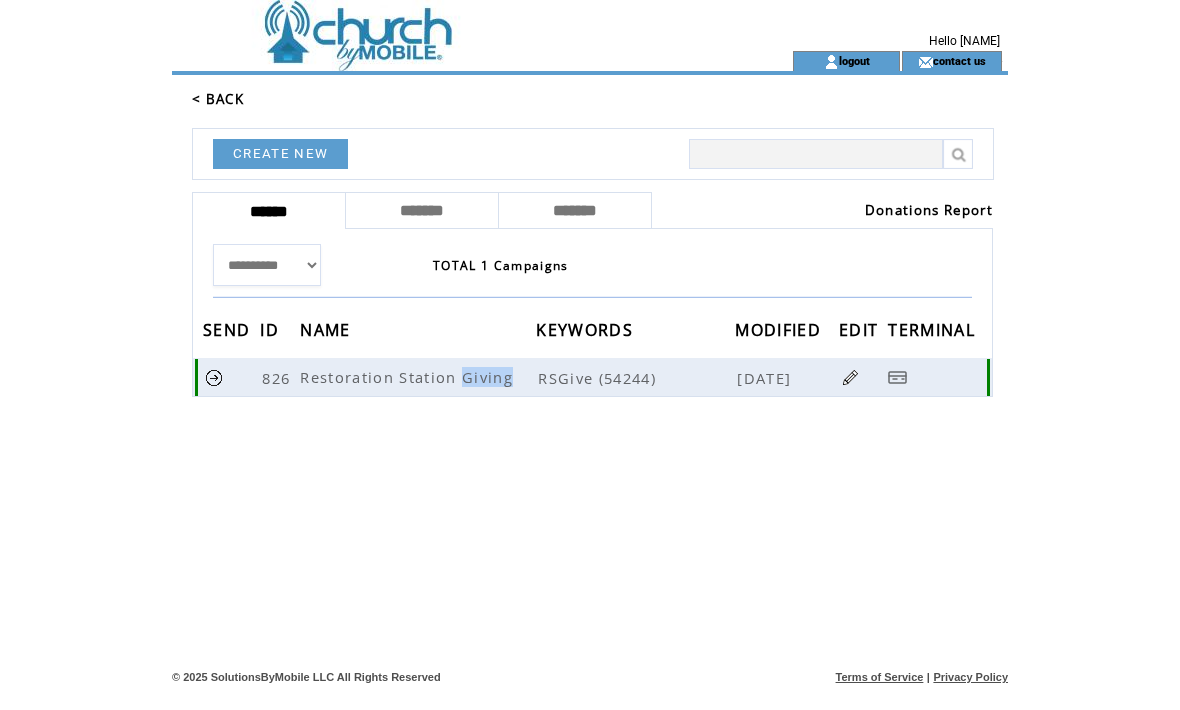 click on "Restoration Station Giving" at bounding box center (418, 377) 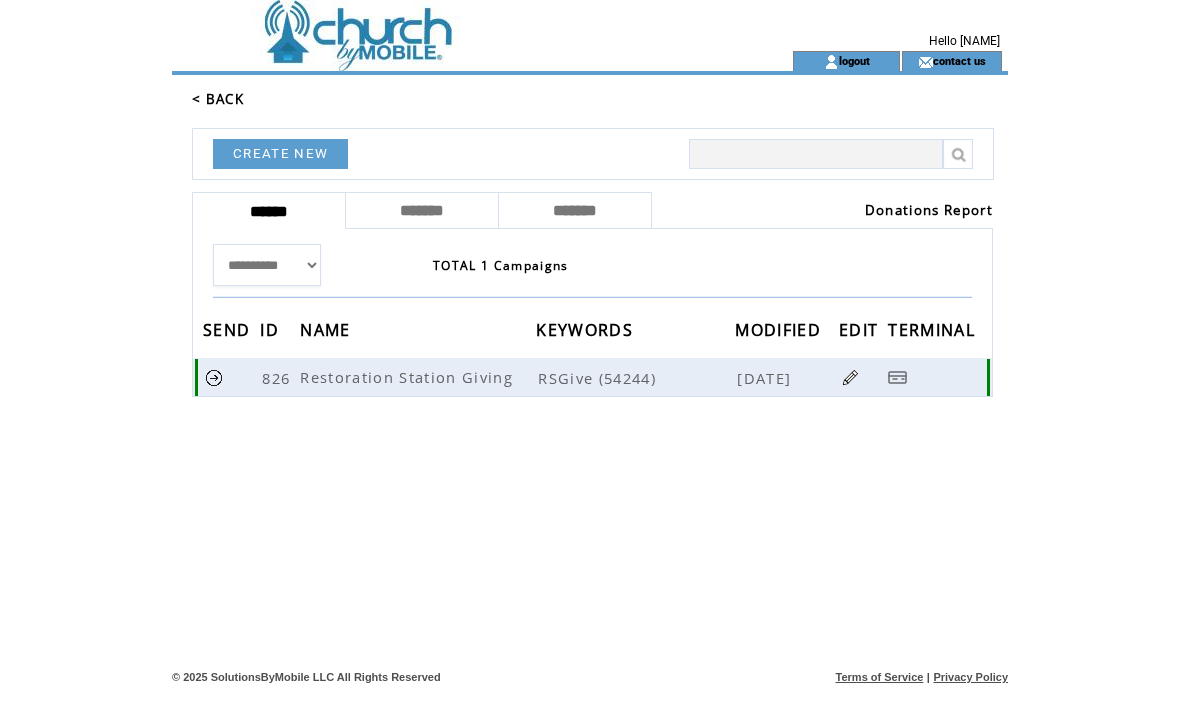 click on "Restoration Station Giving" at bounding box center [409, 377] 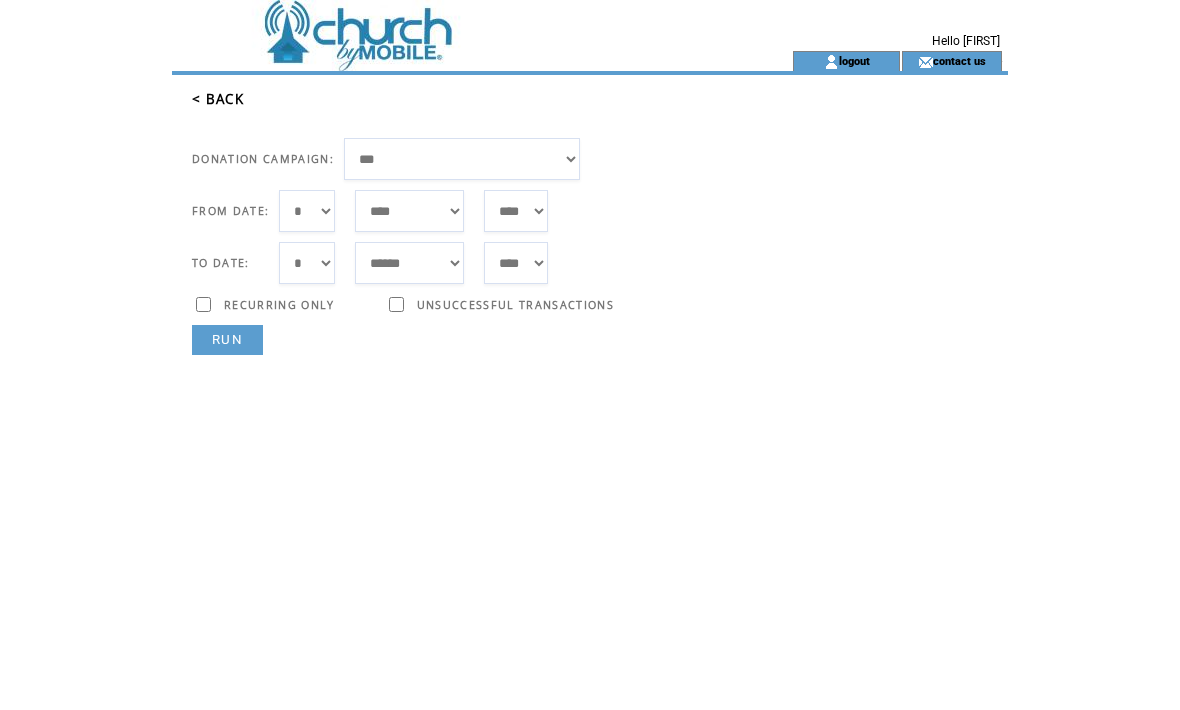 scroll, scrollTop: 0, scrollLeft: 0, axis: both 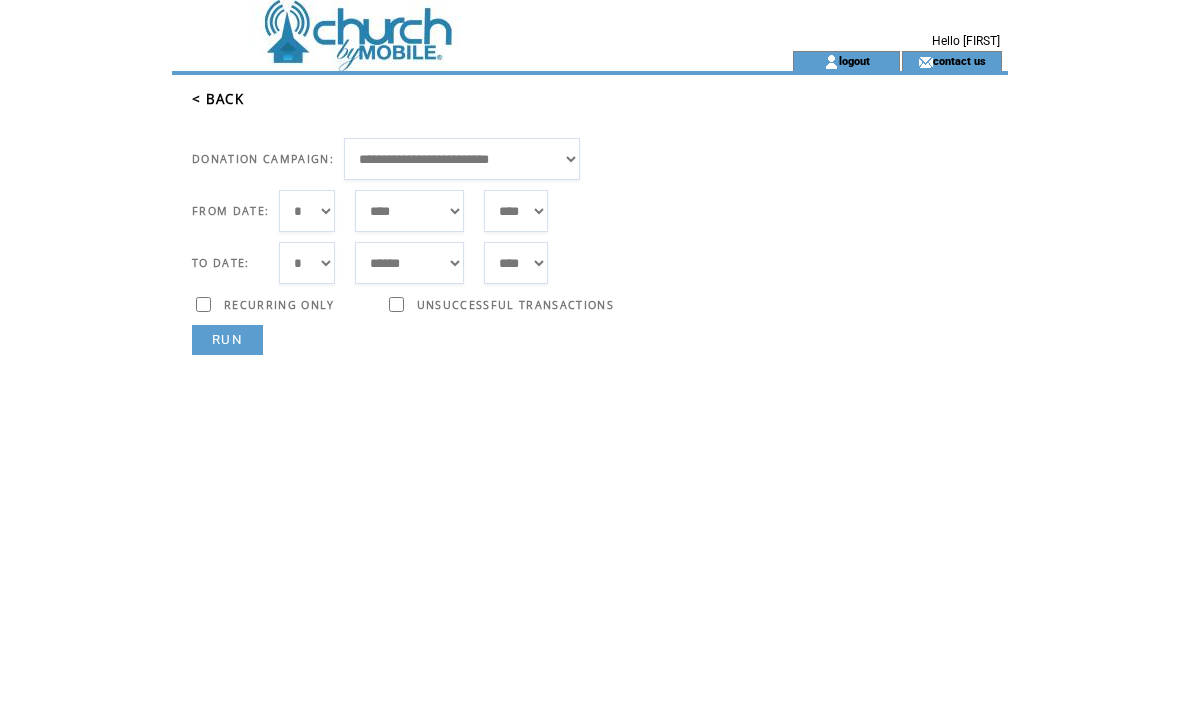 click on "RUN" at bounding box center (227, 340) 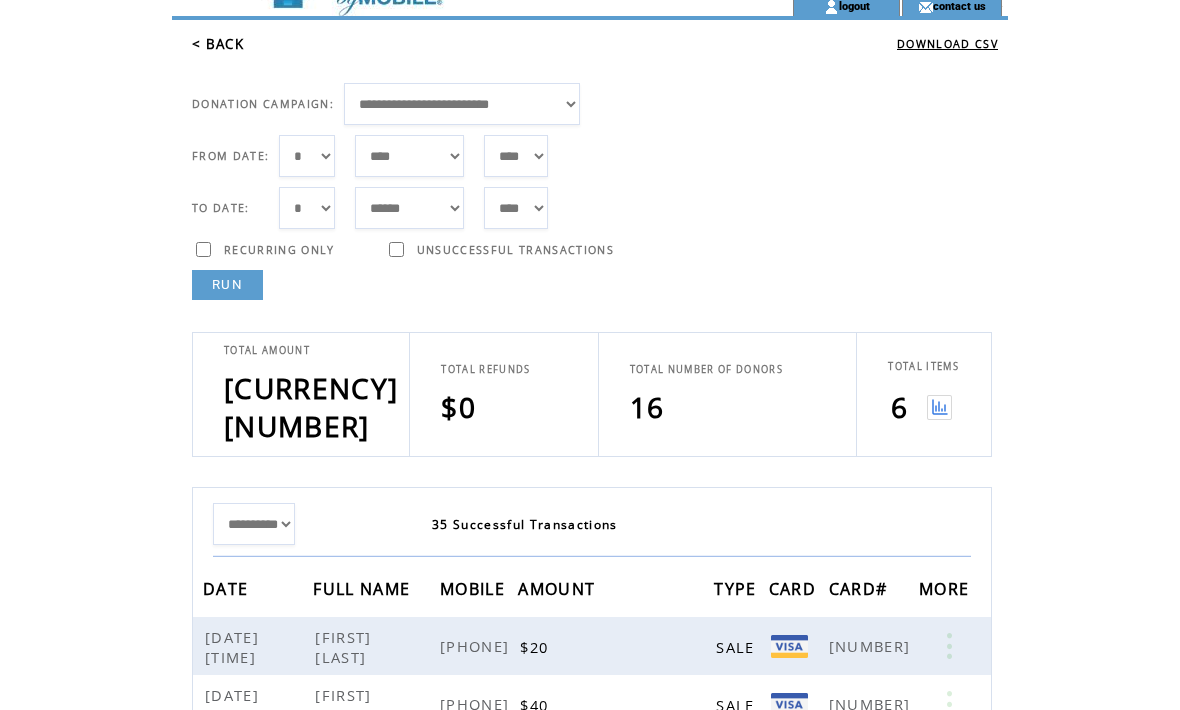 scroll, scrollTop: 55, scrollLeft: 0, axis: vertical 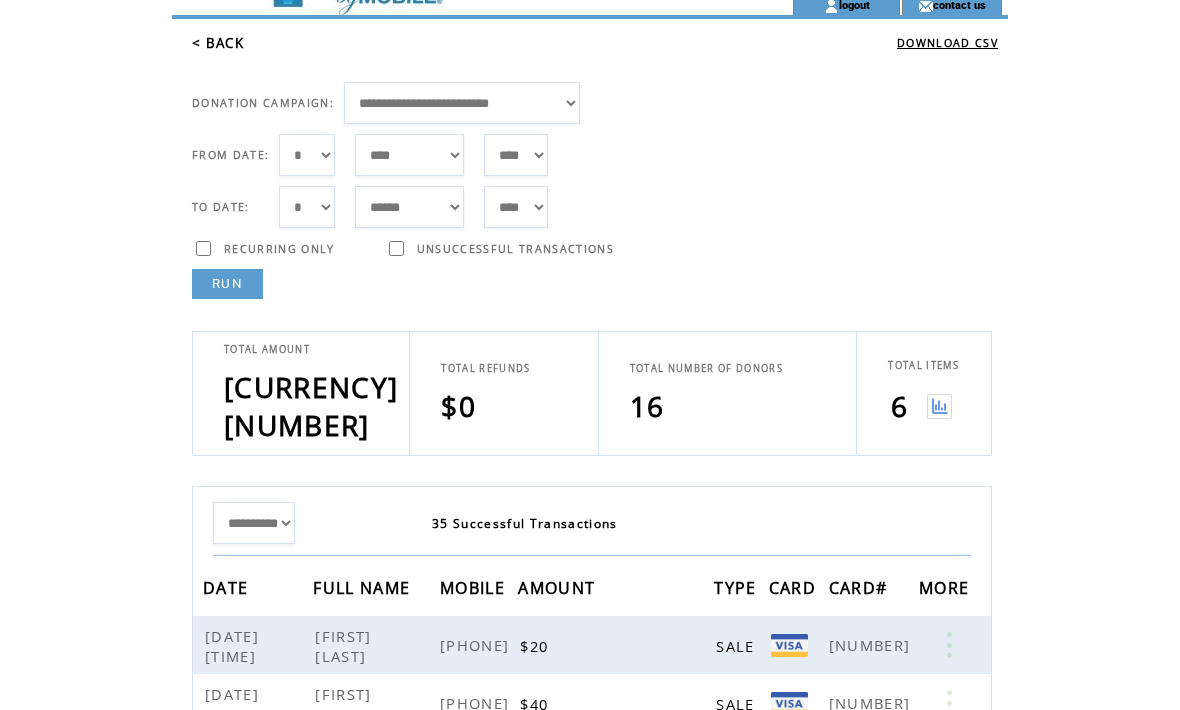 click at bounding box center (939, 407) 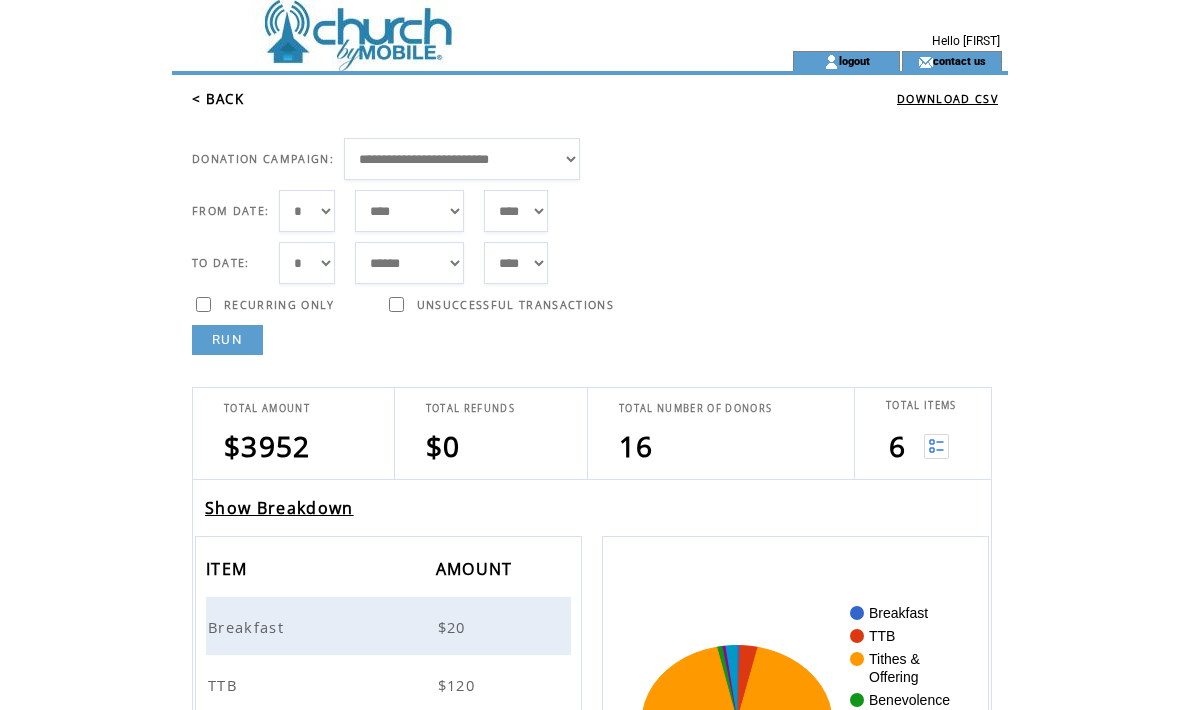 scroll, scrollTop: 0, scrollLeft: 0, axis: both 